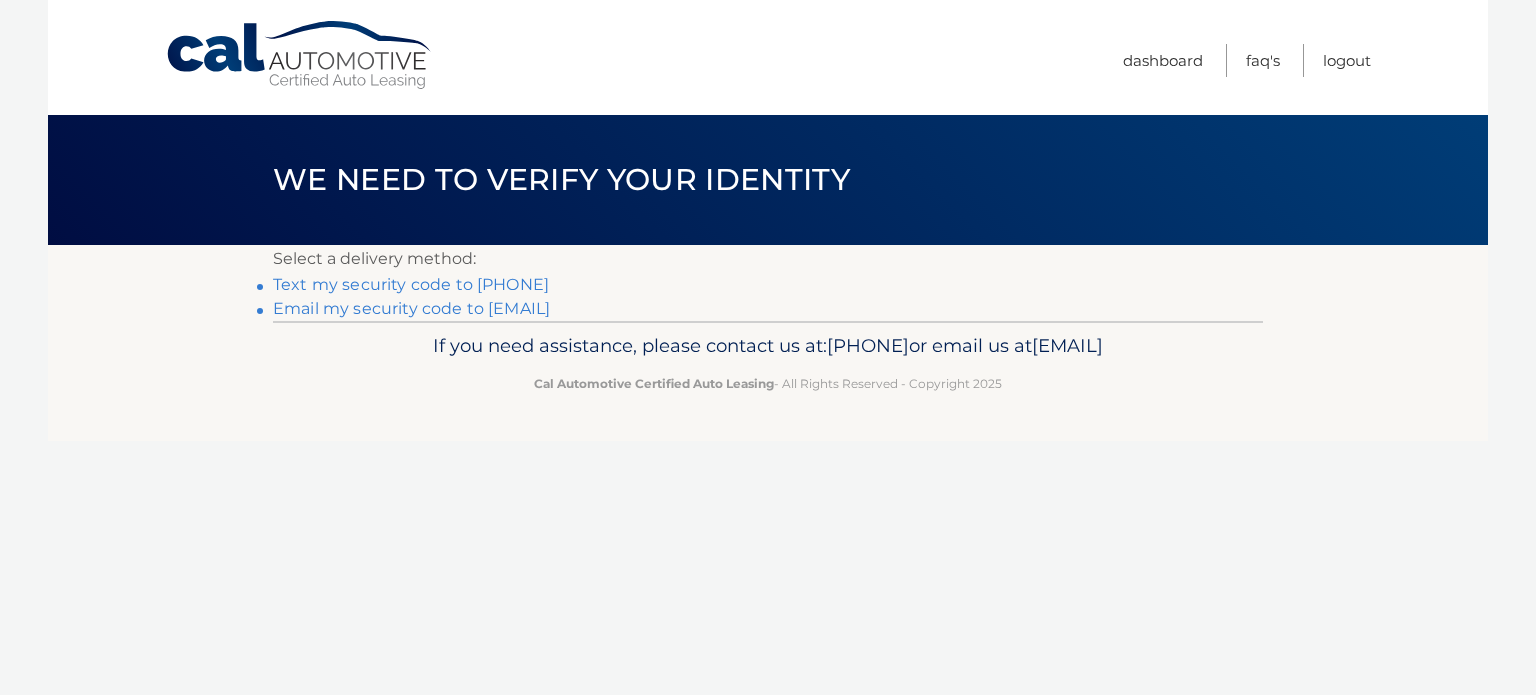 scroll, scrollTop: 0, scrollLeft: 0, axis: both 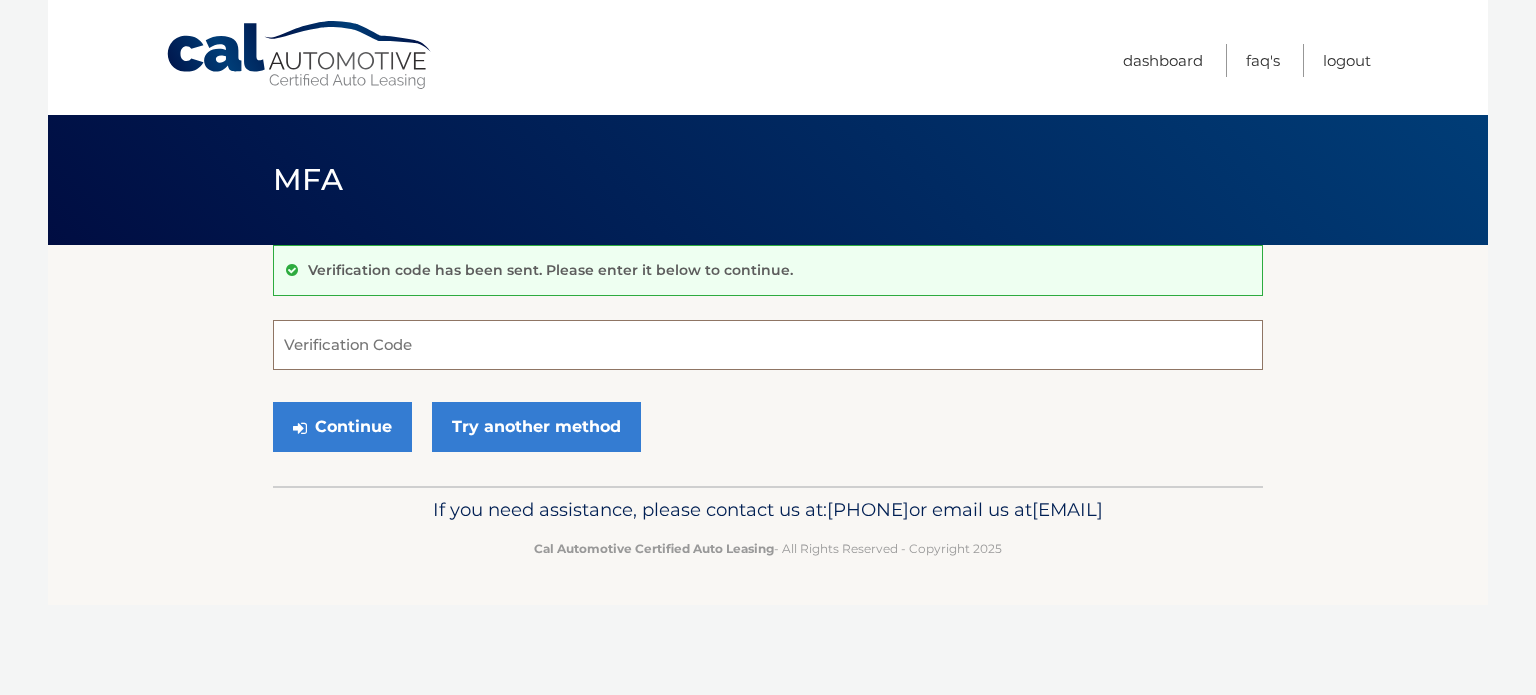 click on "Verification Code" at bounding box center [768, 345] 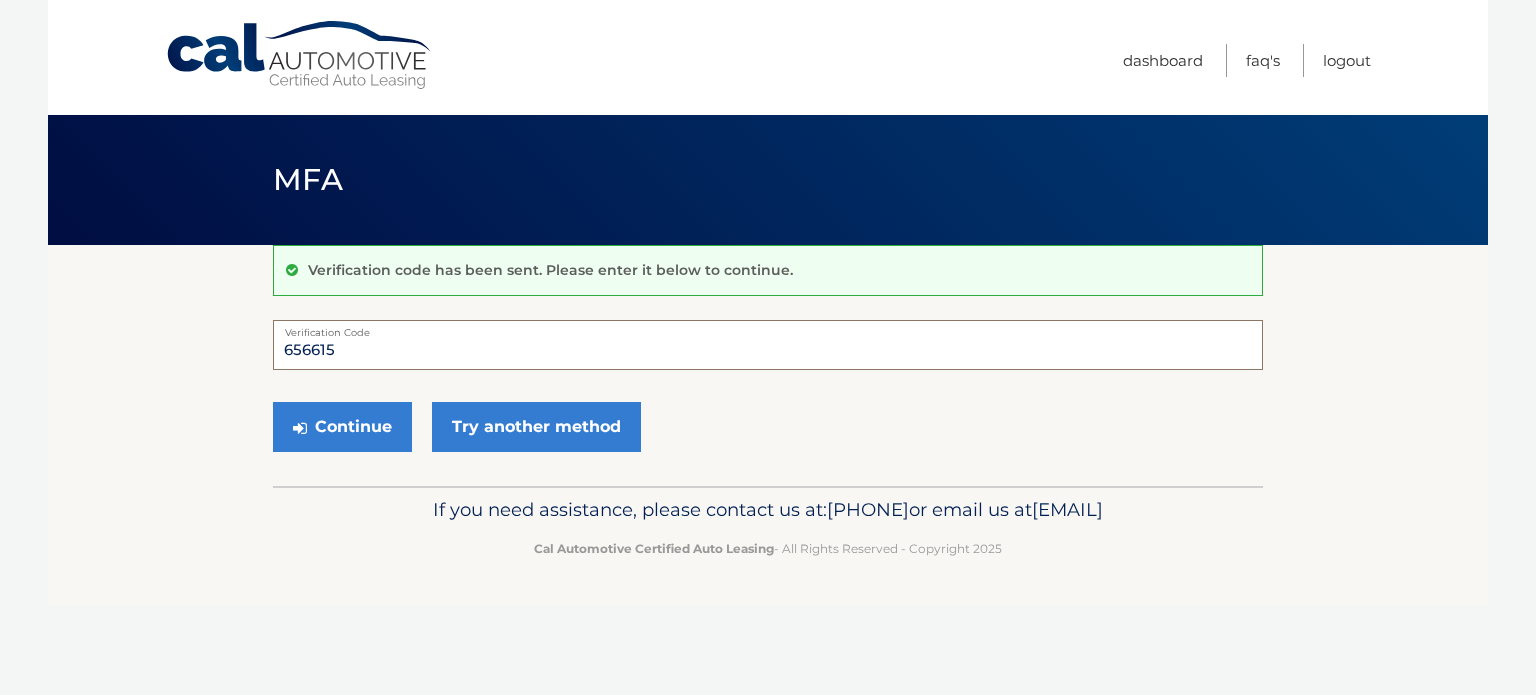 type on "656615" 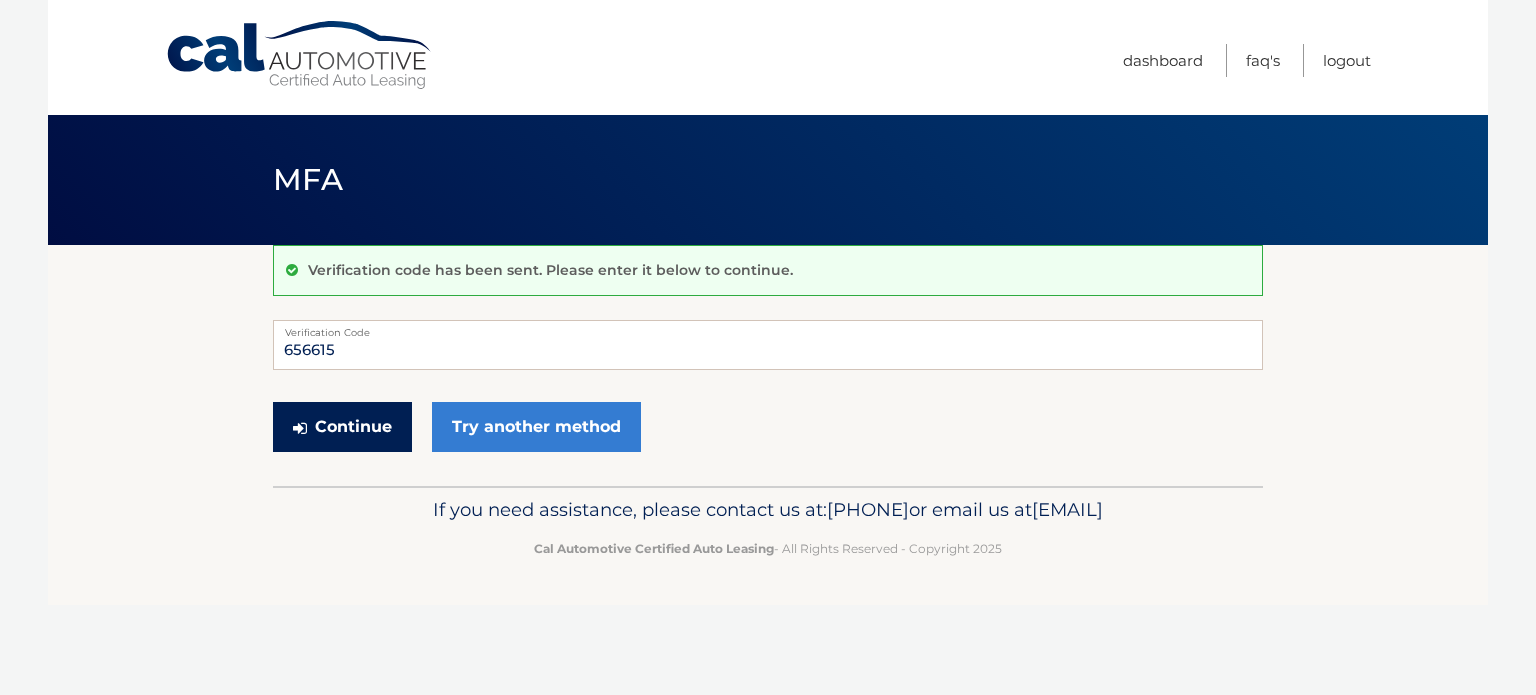 click on "Continue" at bounding box center [342, 427] 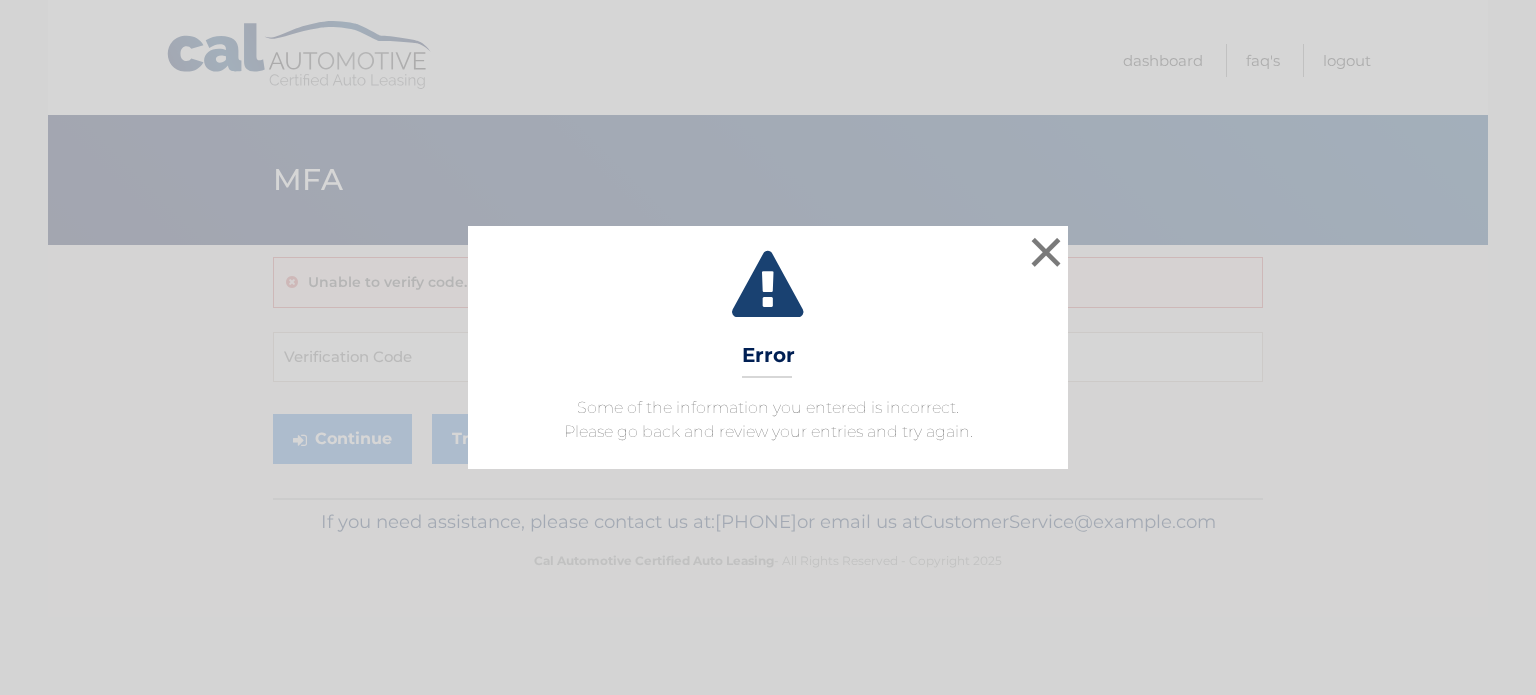 scroll, scrollTop: 0, scrollLeft: 0, axis: both 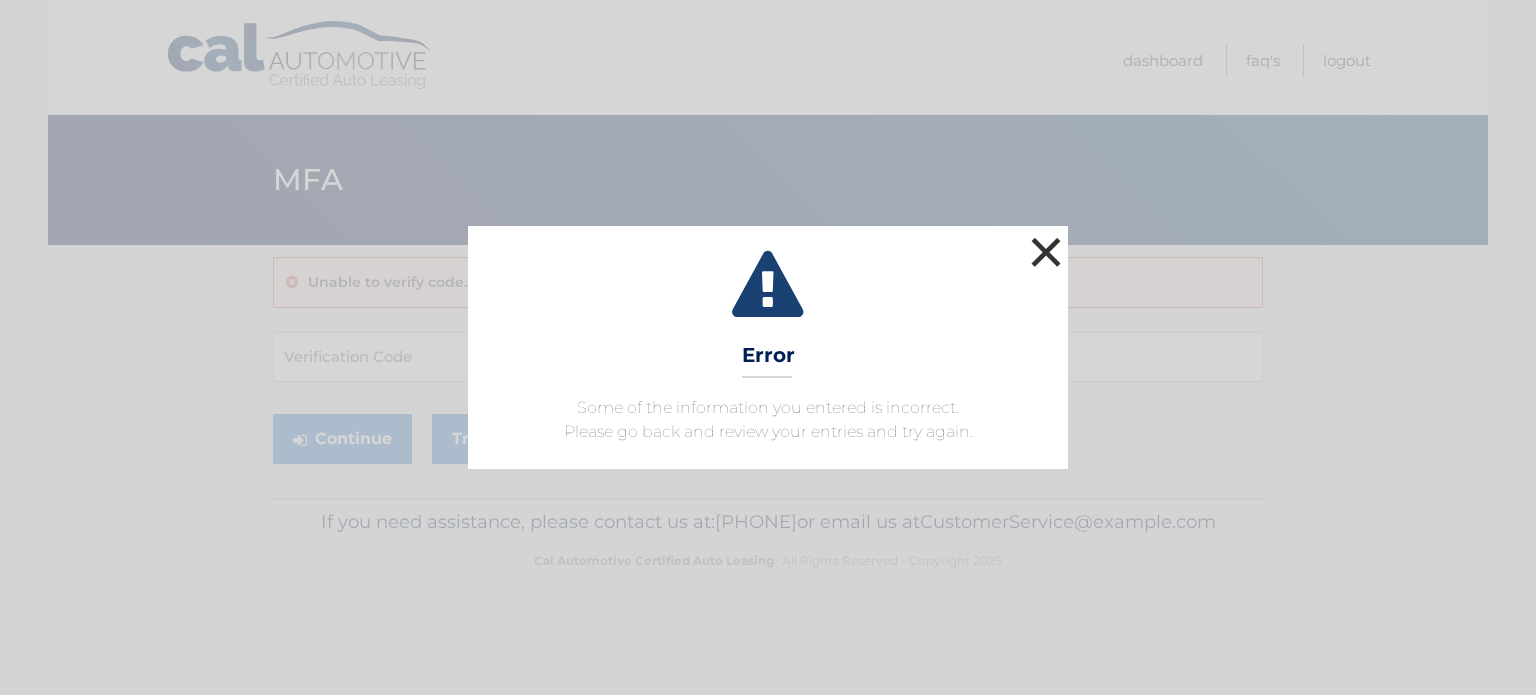 click on "×" at bounding box center [1046, 252] 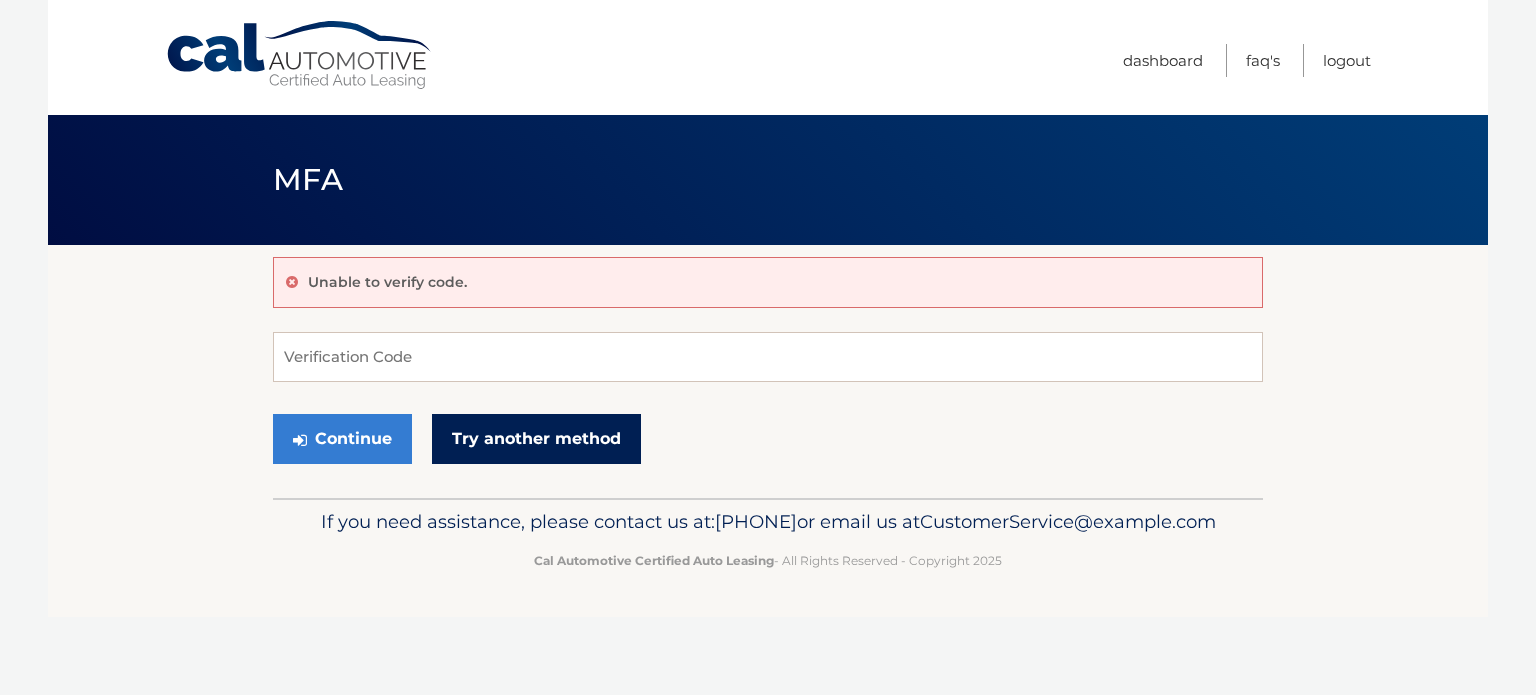 click on "Try another method" at bounding box center [536, 439] 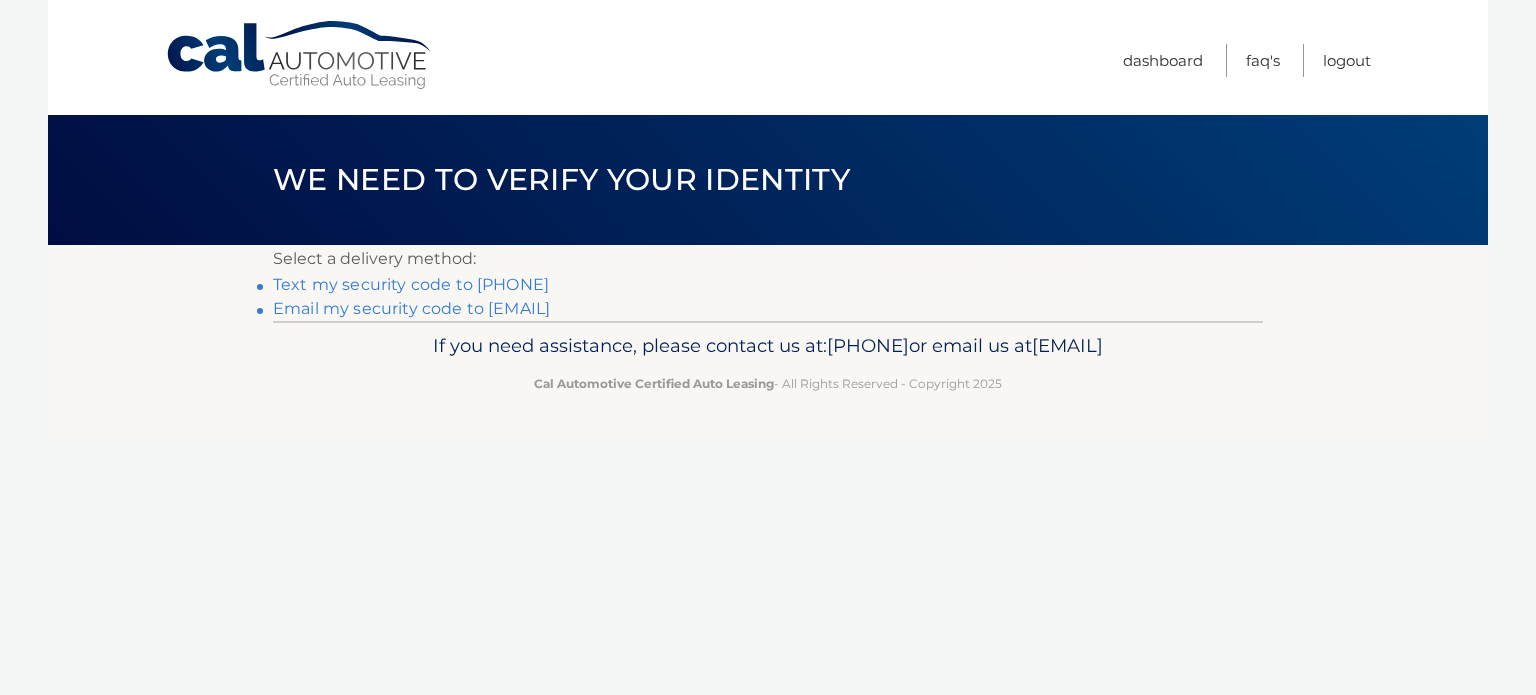 scroll, scrollTop: 0, scrollLeft: 0, axis: both 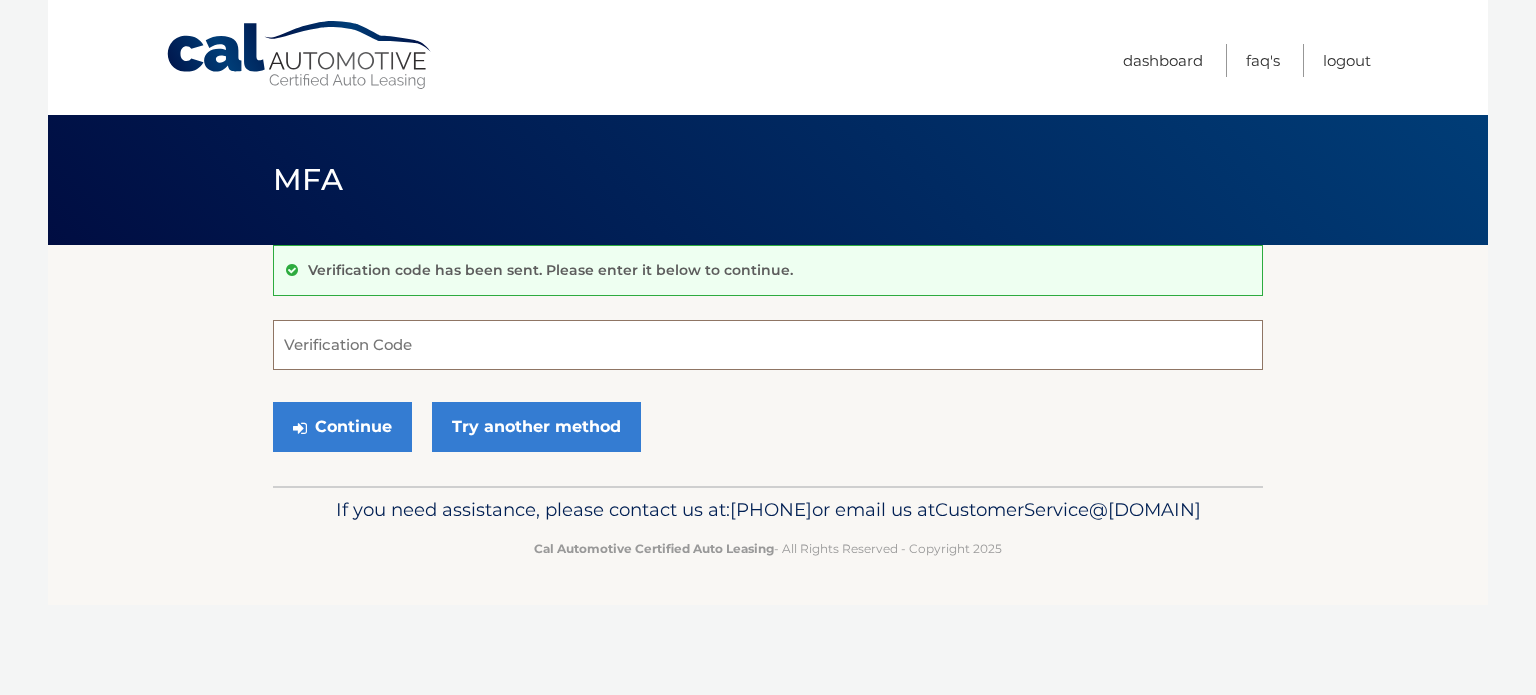 click on "Verification Code" at bounding box center [768, 345] 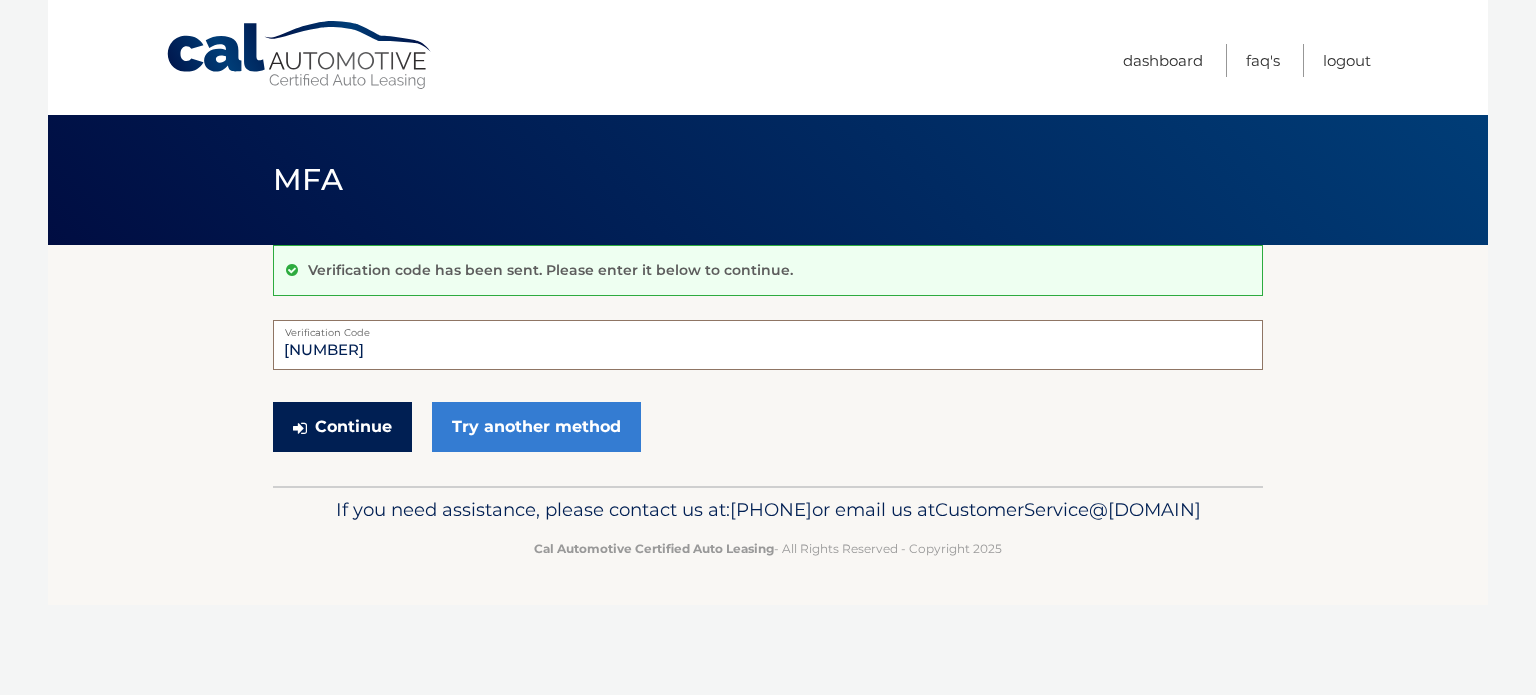 type on "[NUMBER]" 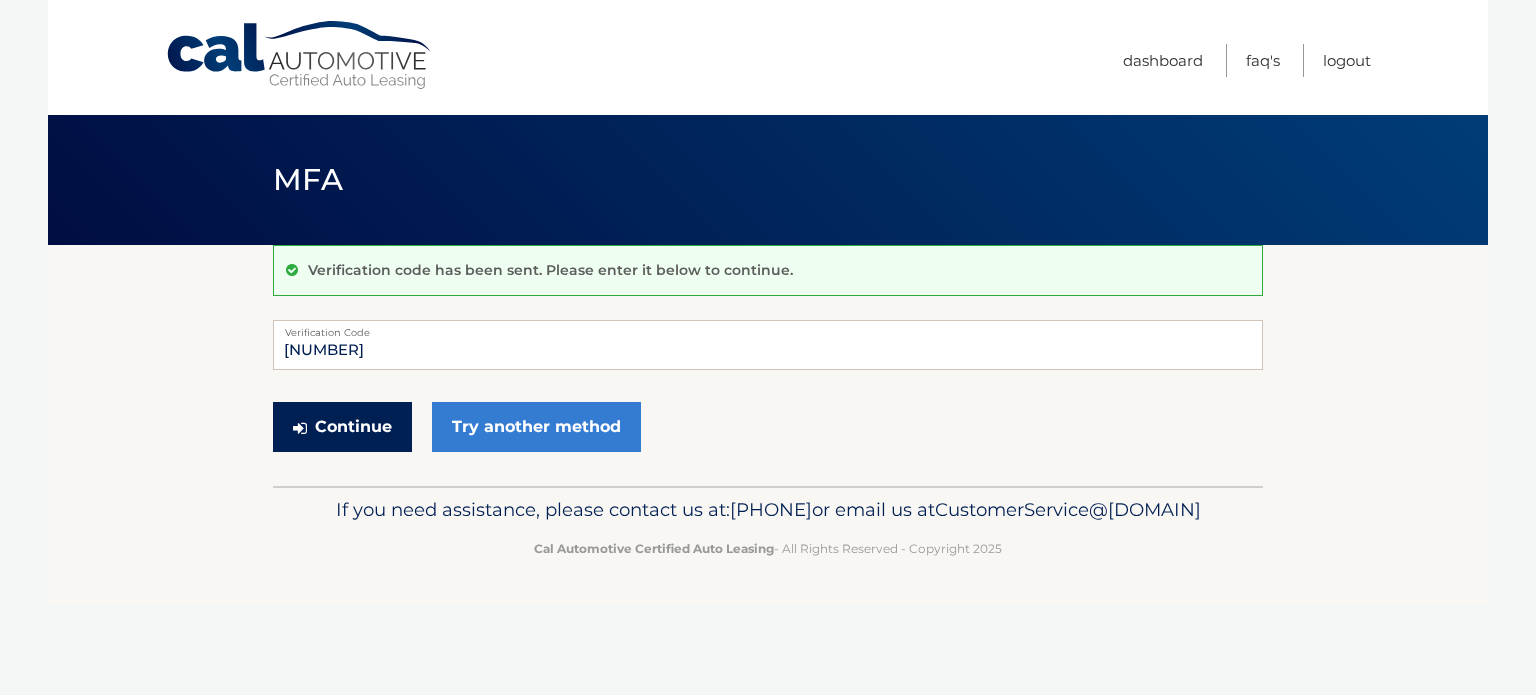 click on "Continue" at bounding box center [342, 427] 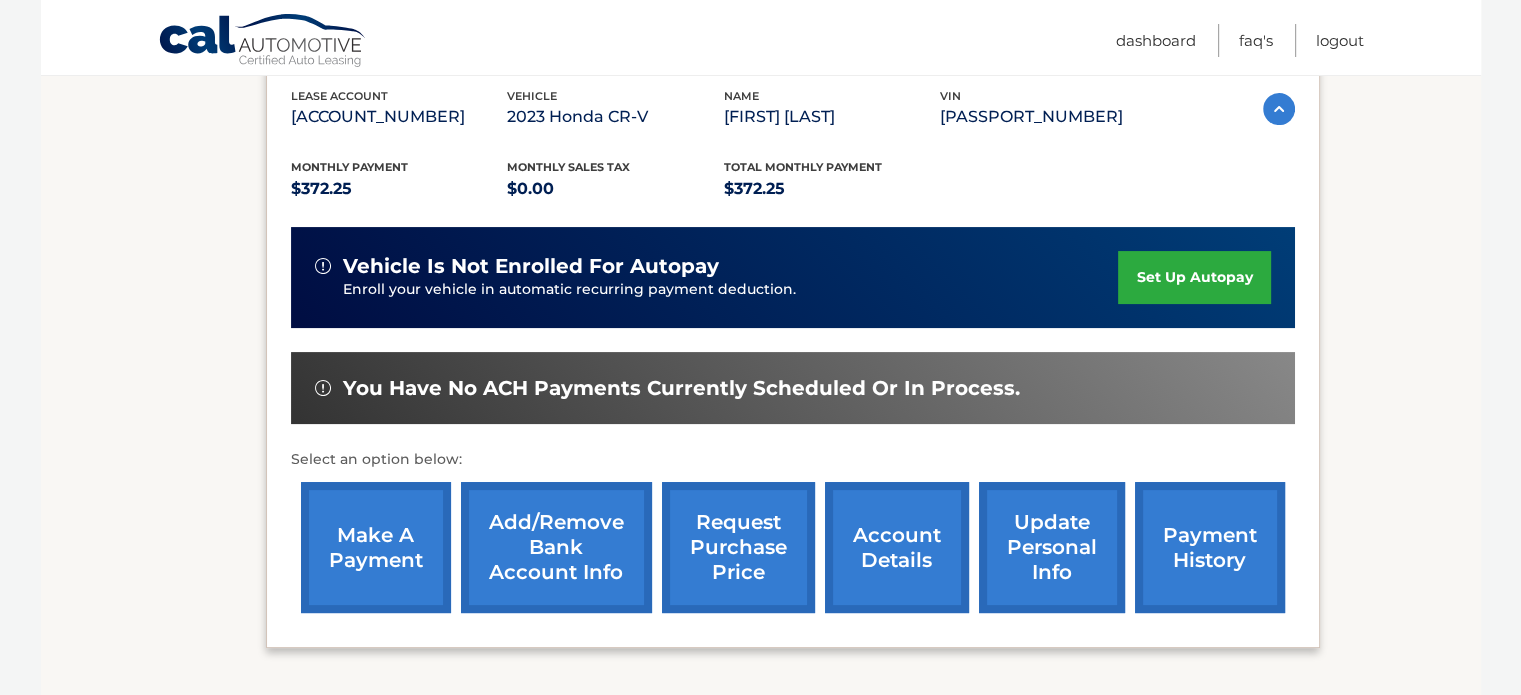 scroll, scrollTop: 400, scrollLeft: 0, axis: vertical 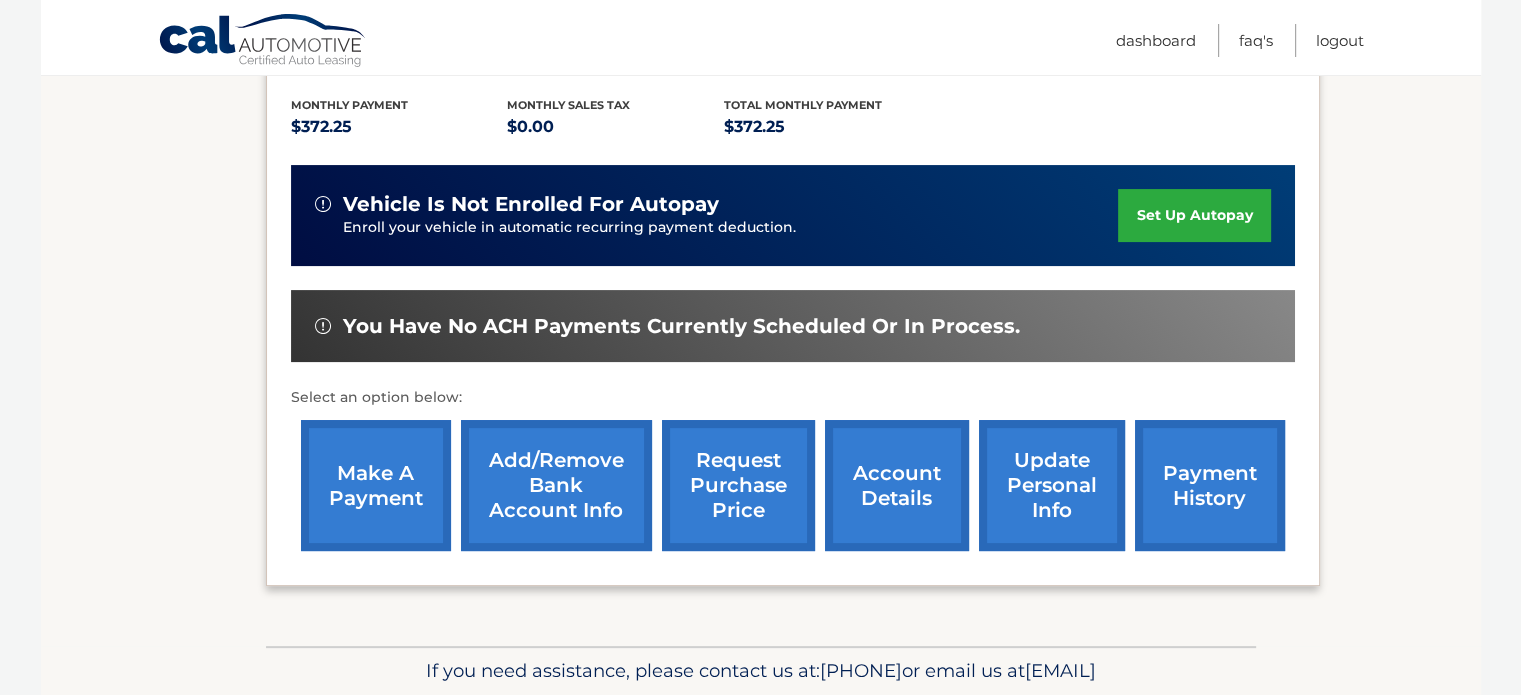 click on "make a payment" at bounding box center [376, 485] 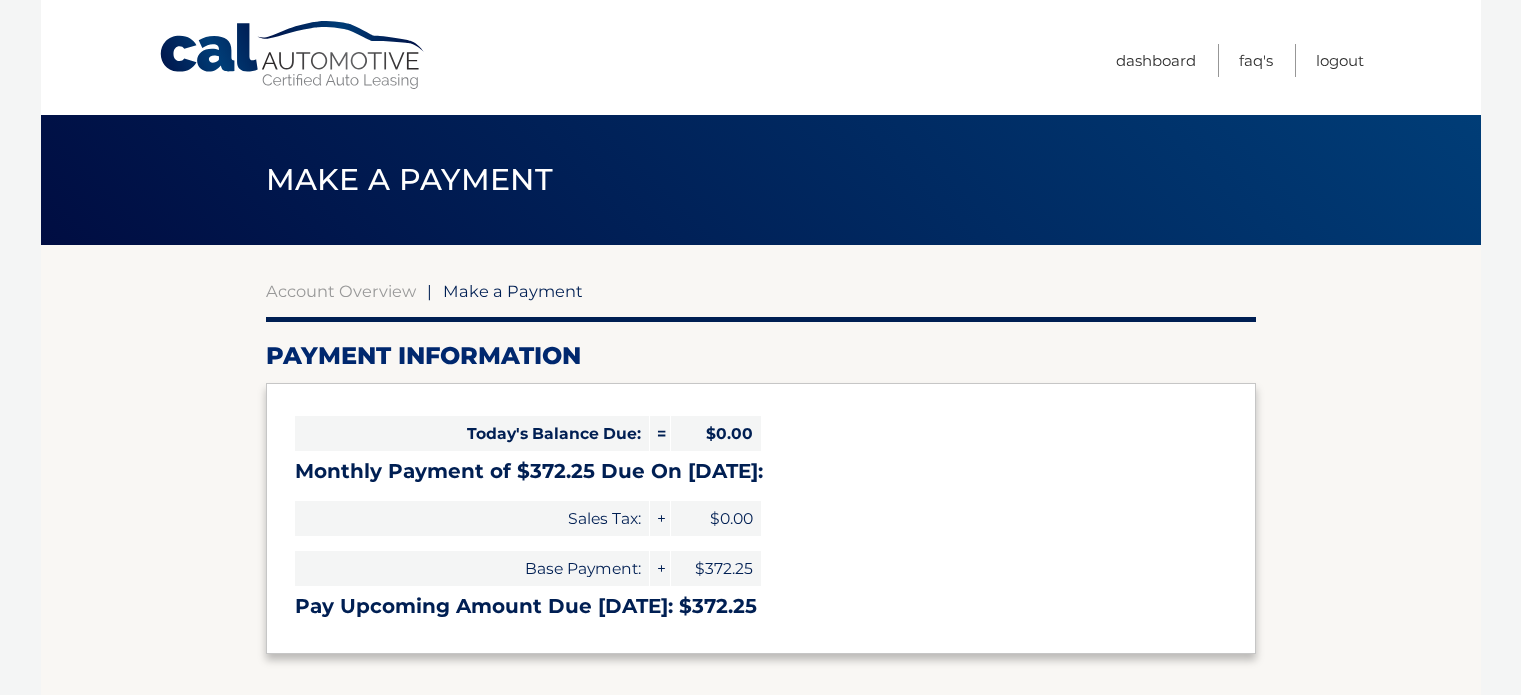 select on "OWQ3ZDJjOGQtNWIyMi00YzhlLWE1YjQtZWE0N2YxODc1OTJh" 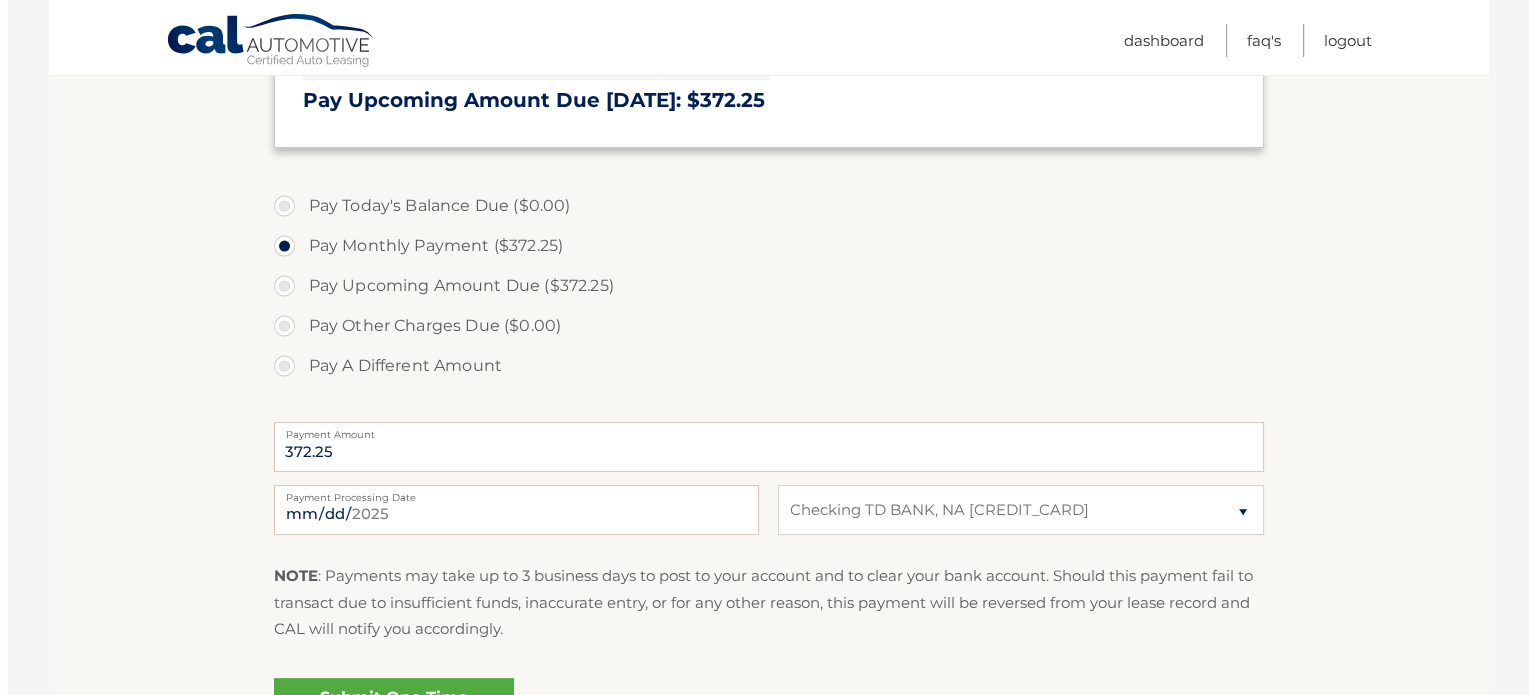 scroll, scrollTop: 600, scrollLeft: 0, axis: vertical 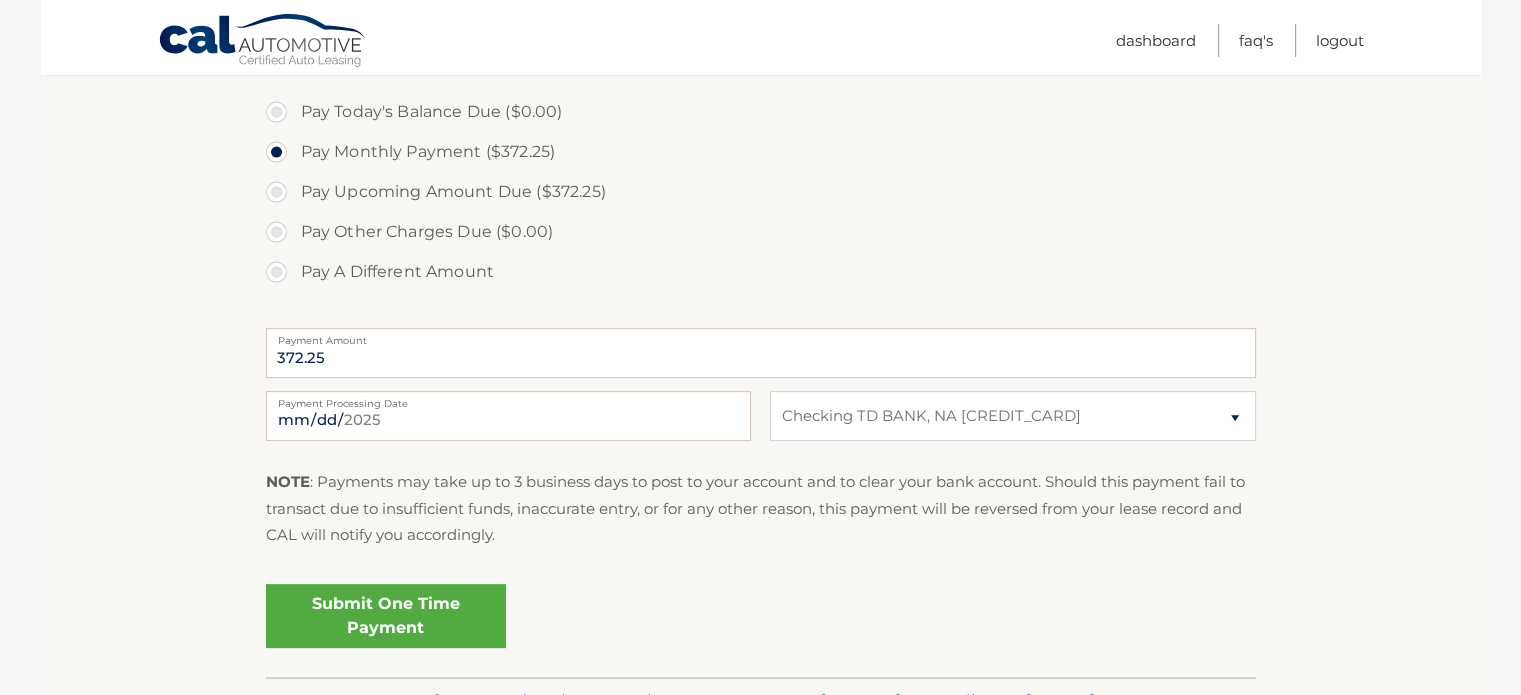 click on "Submit One Time Payment" at bounding box center (386, 616) 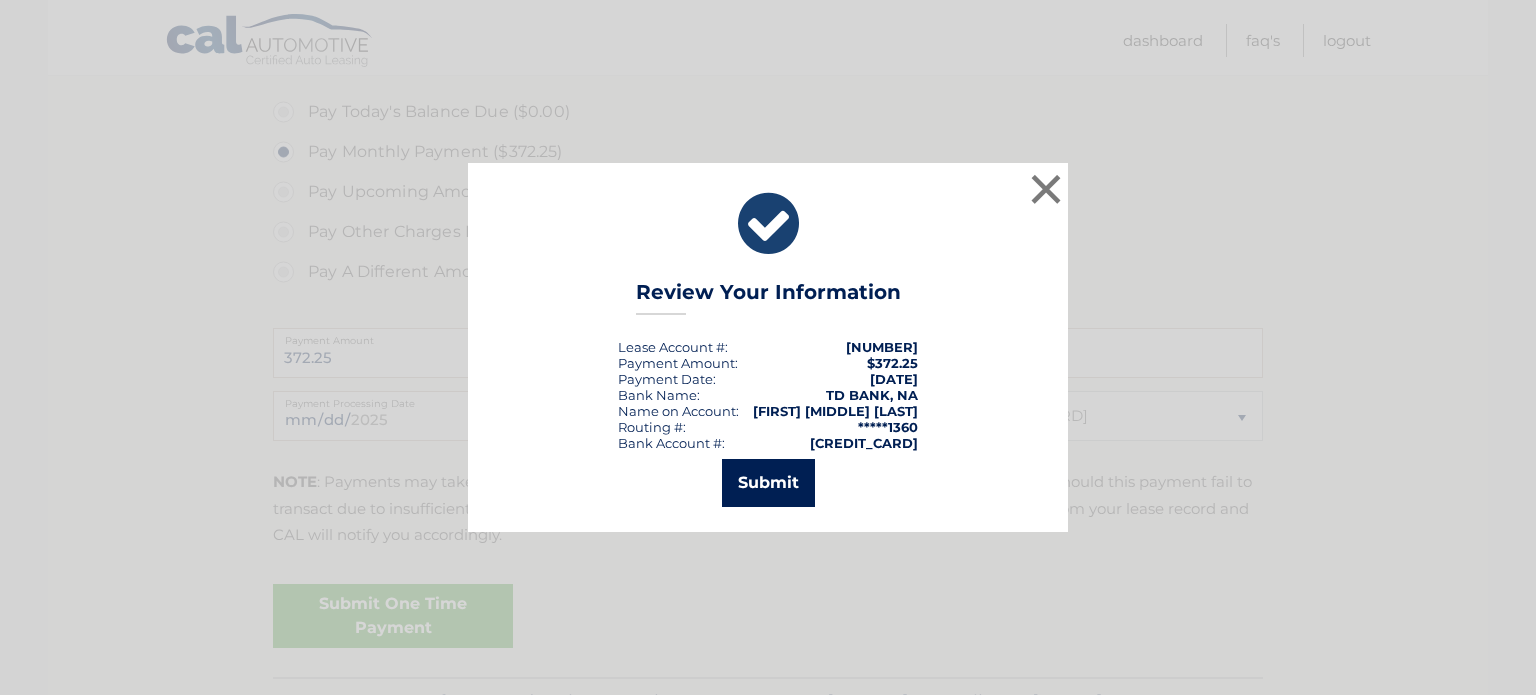 click on "Submit" at bounding box center (768, 483) 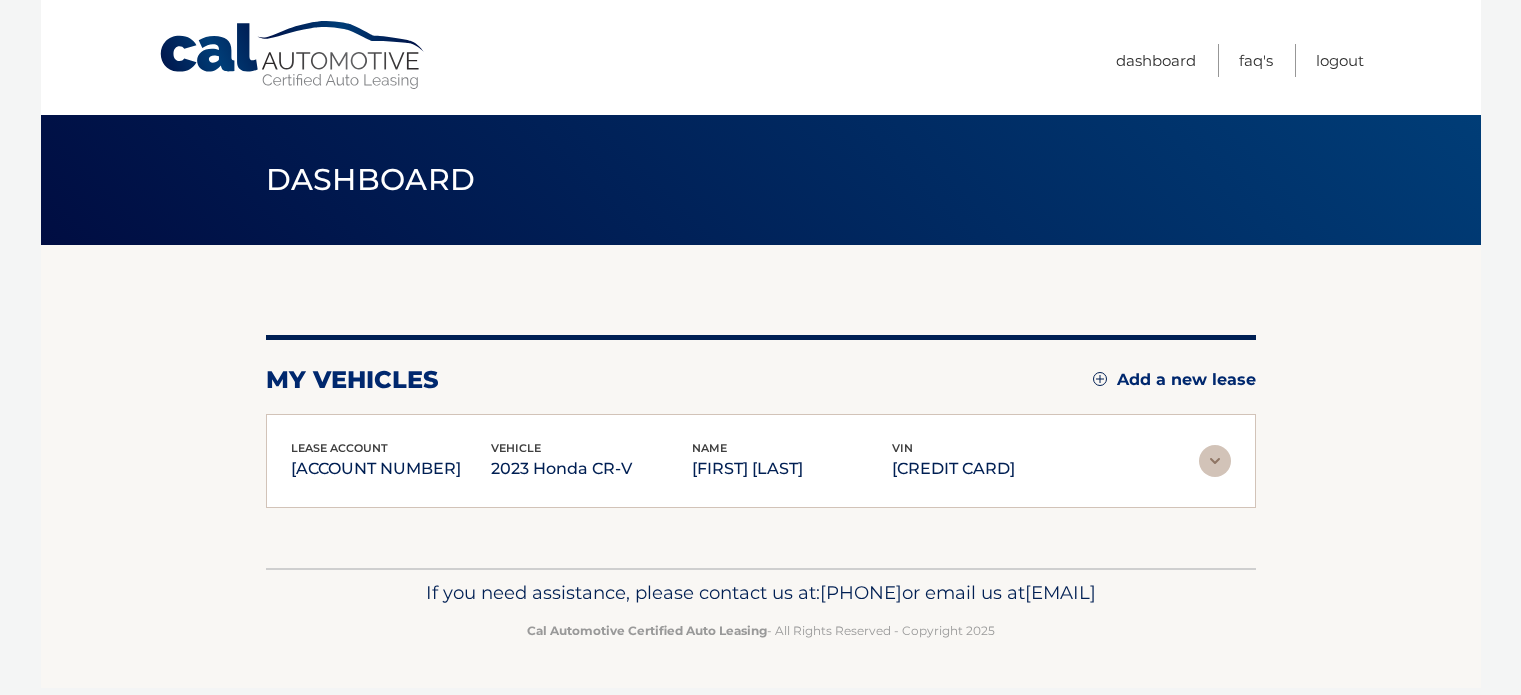 scroll, scrollTop: 0, scrollLeft: 0, axis: both 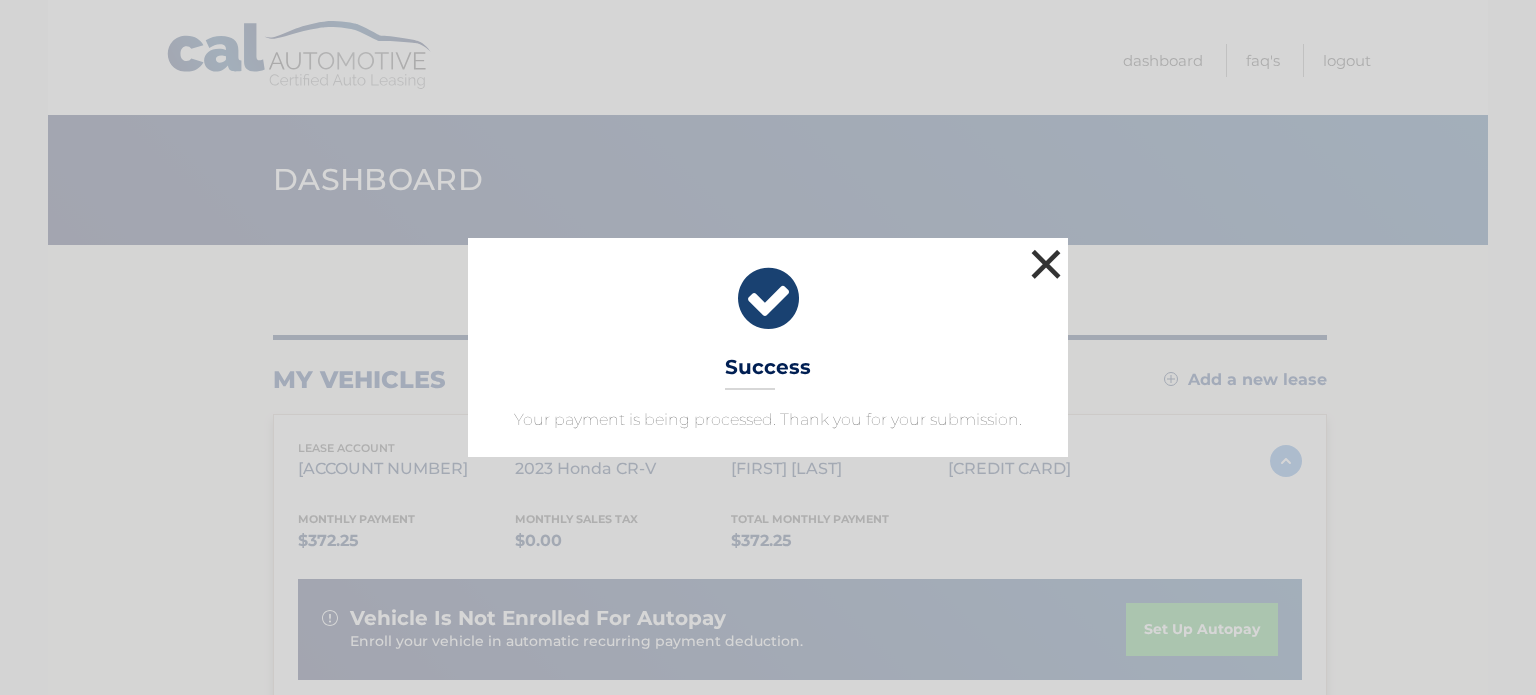 click on "×" at bounding box center [1046, 264] 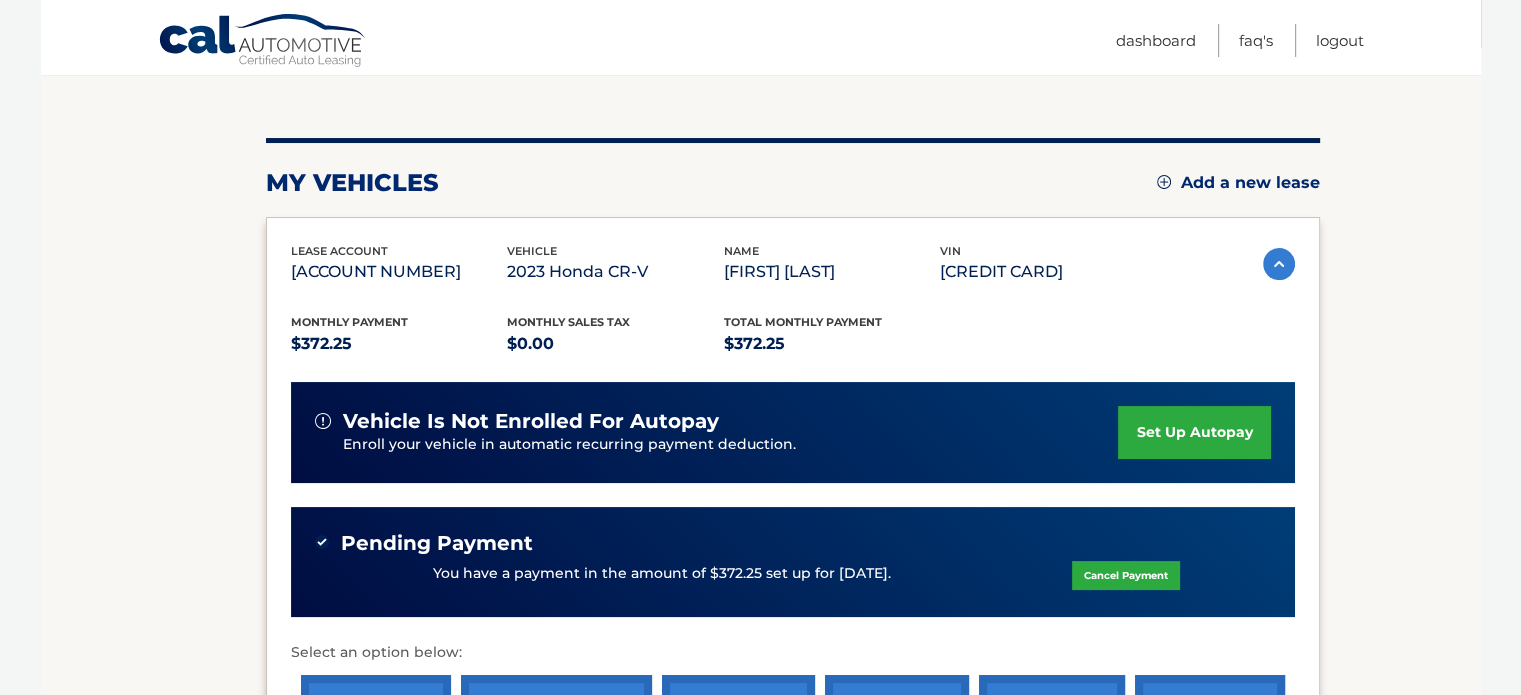 scroll, scrollTop: 200, scrollLeft: 0, axis: vertical 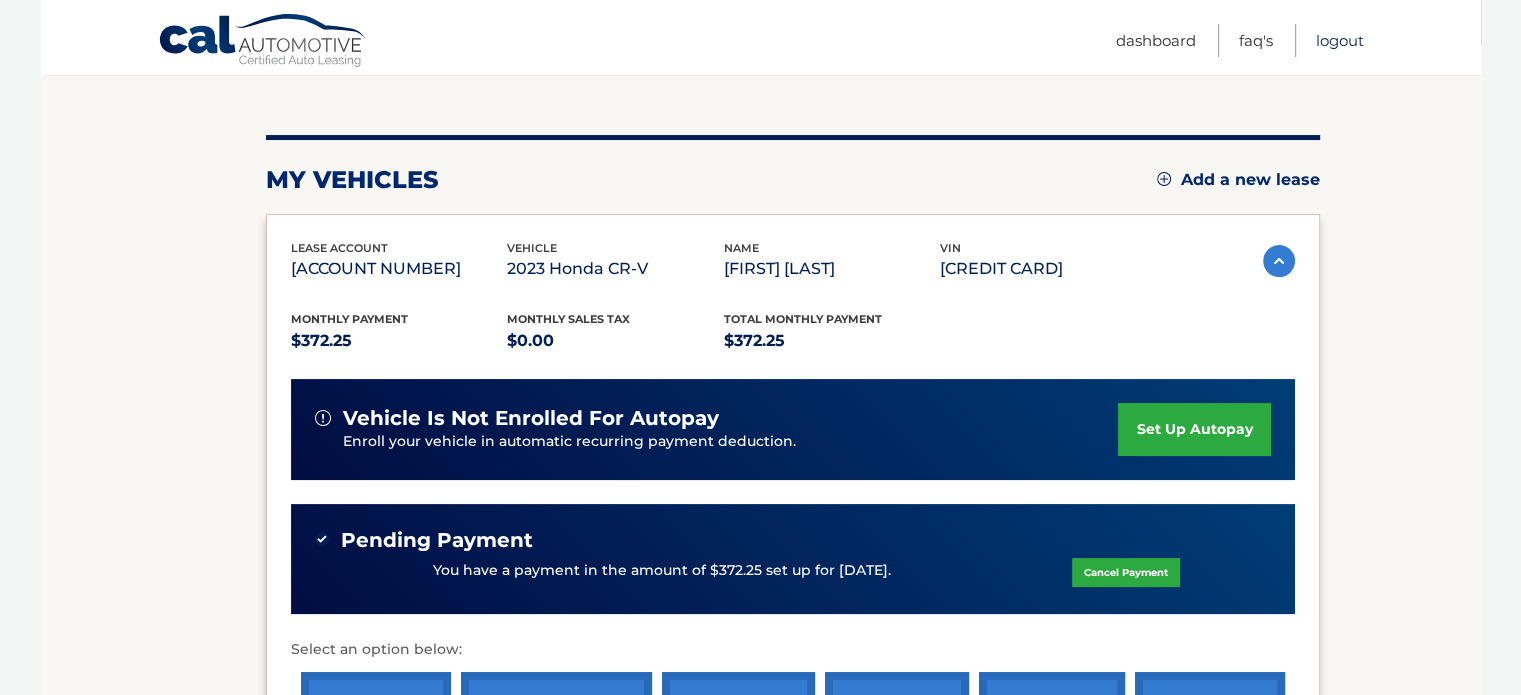 click on "Logout" at bounding box center [1340, 40] 